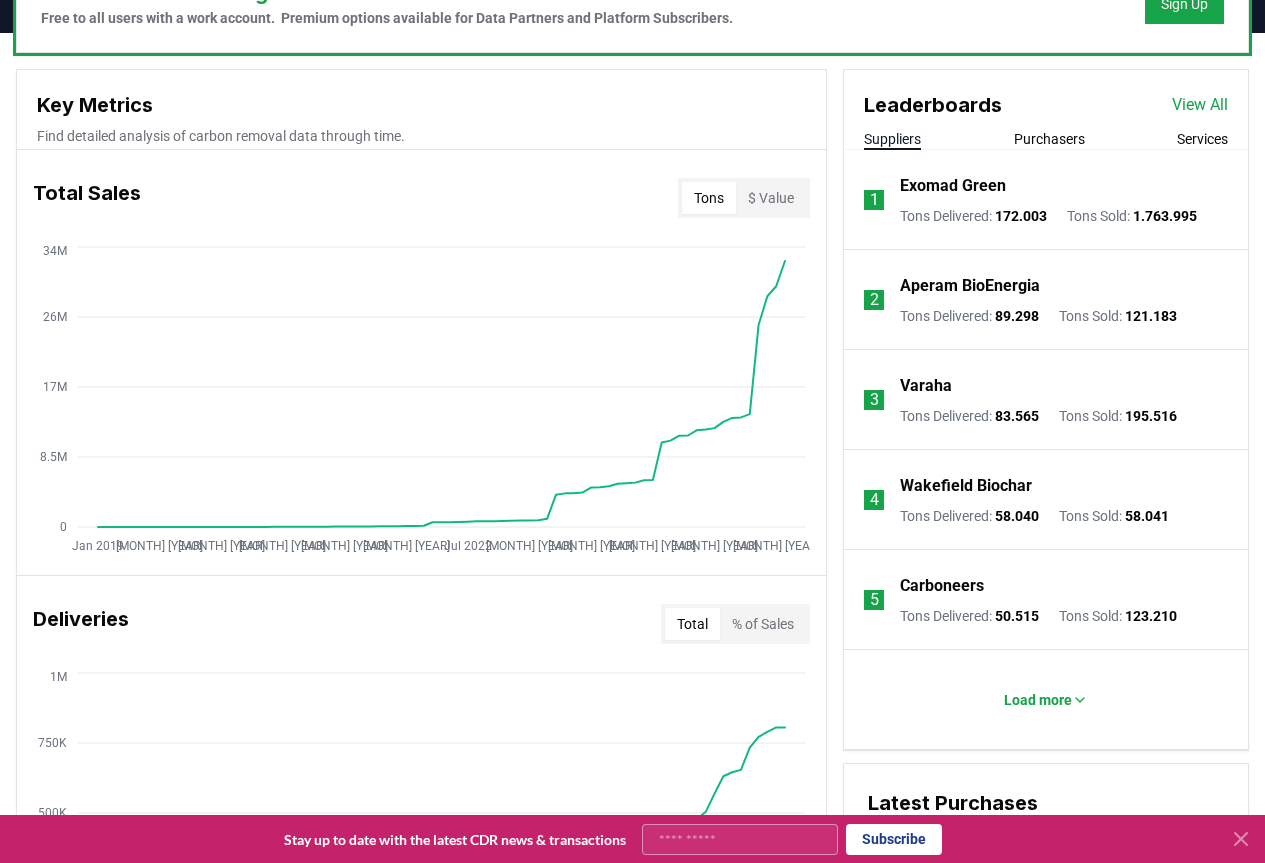 scroll, scrollTop: 700, scrollLeft: 0, axis: vertical 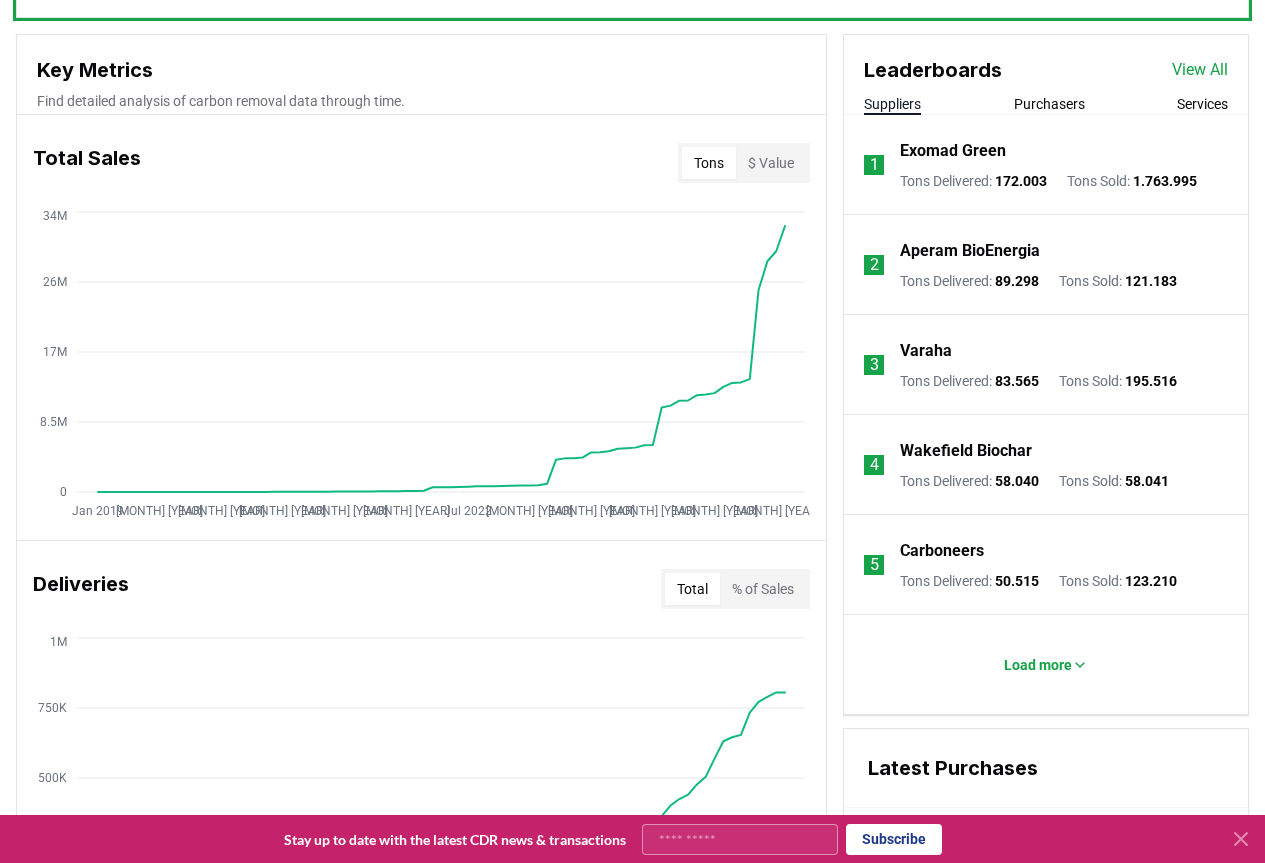 click on "Suppliers" at bounding box center [892, 104] 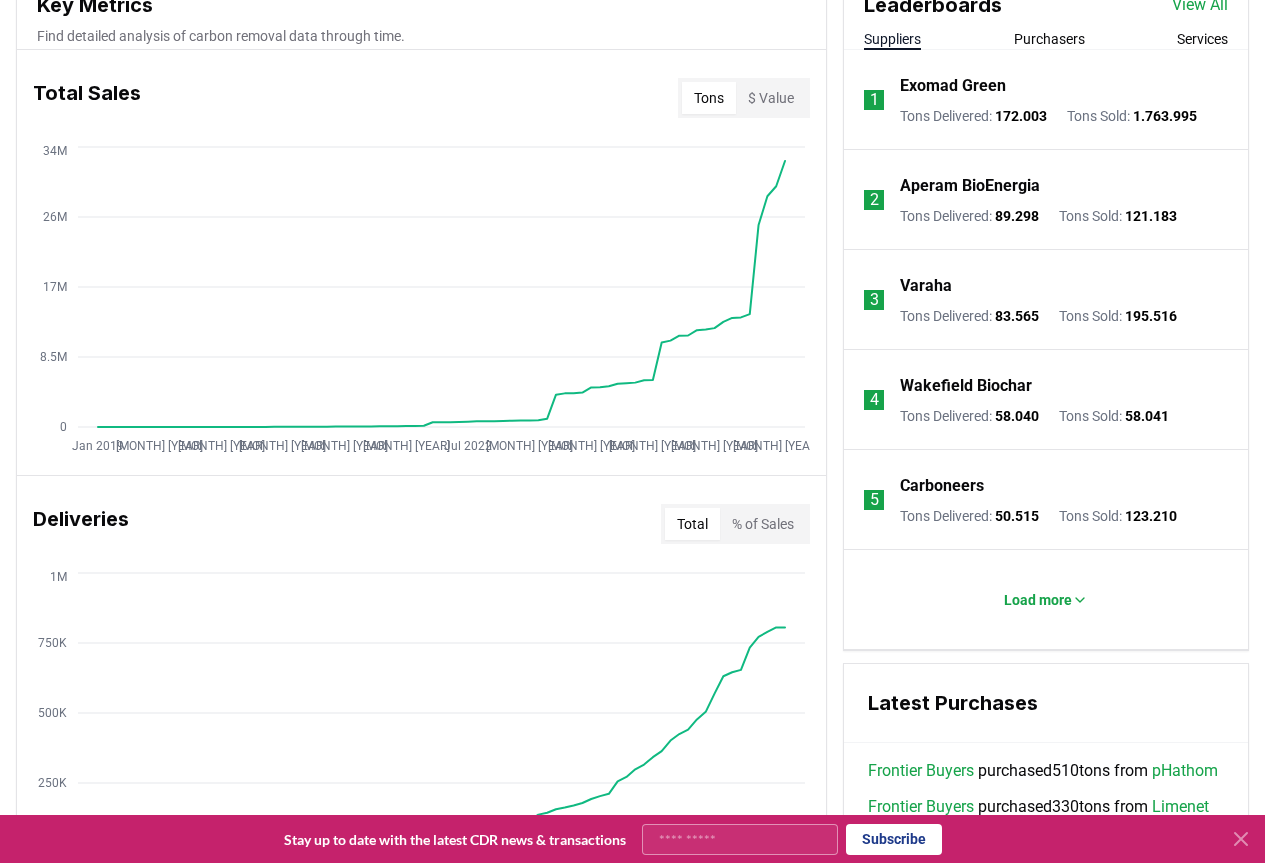 scroll, scrollTop: 800, scrollLeft: 0, axis: vertical 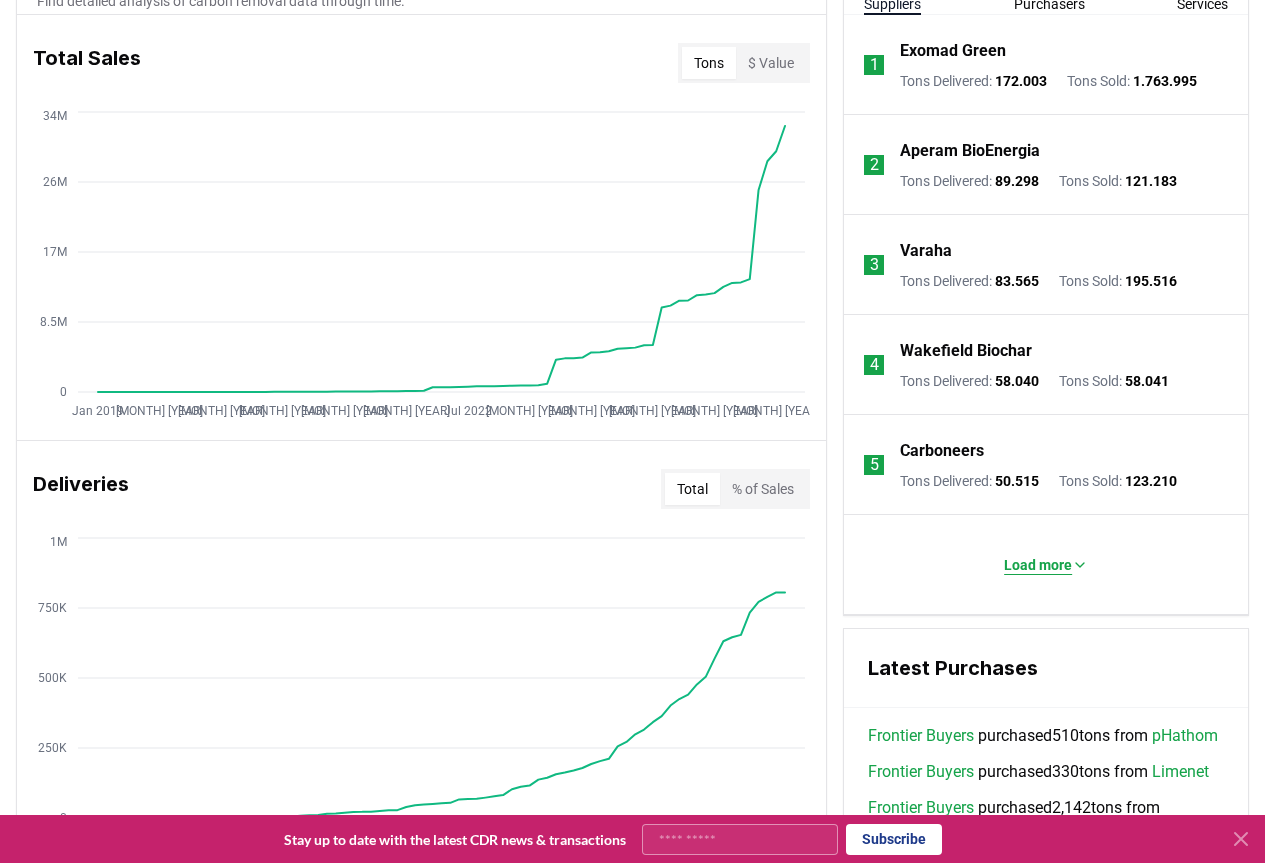 click on "Load more" at bounding box center [1038, 565] 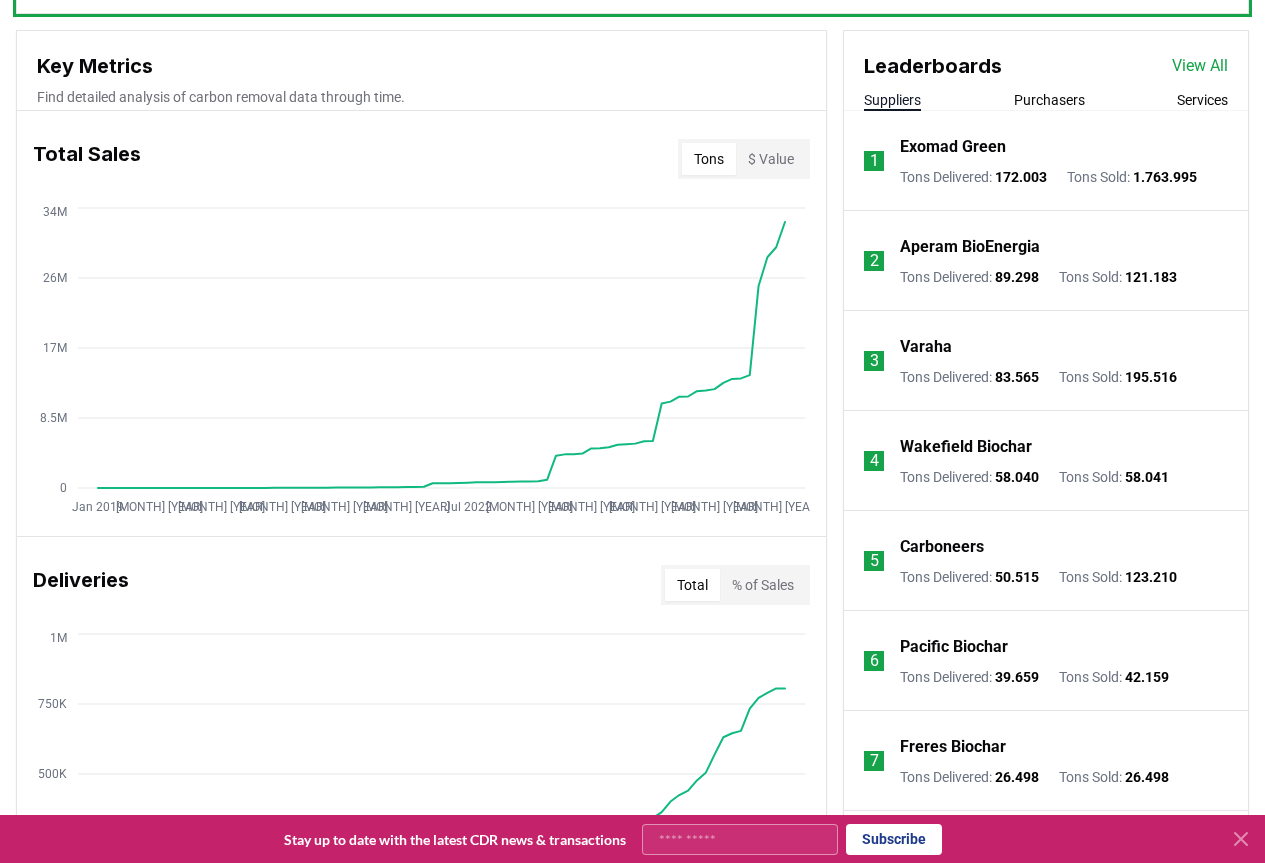 scroll, scrollTop: 700, scrollLeft: 0, axis: vertical 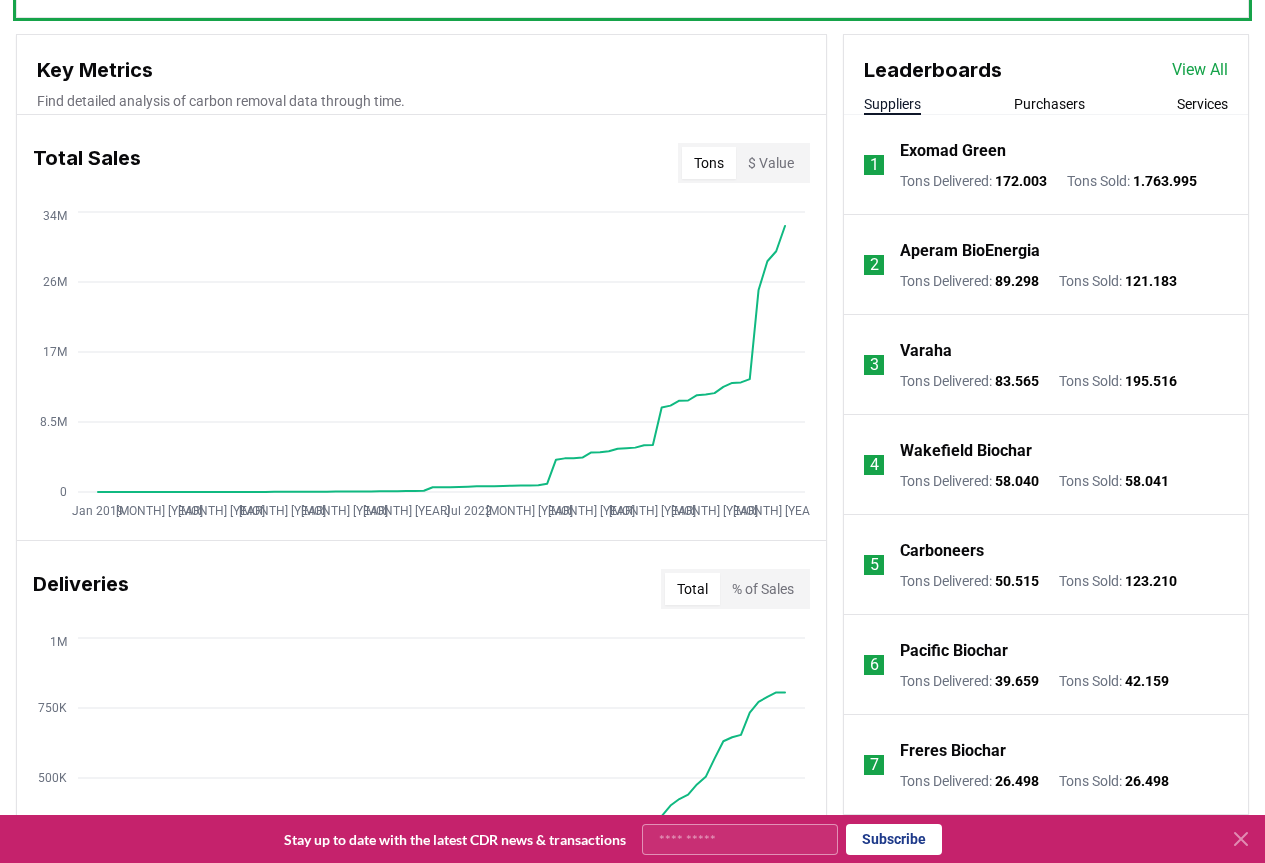 click on "View All" at bounding box center (1200, 70) 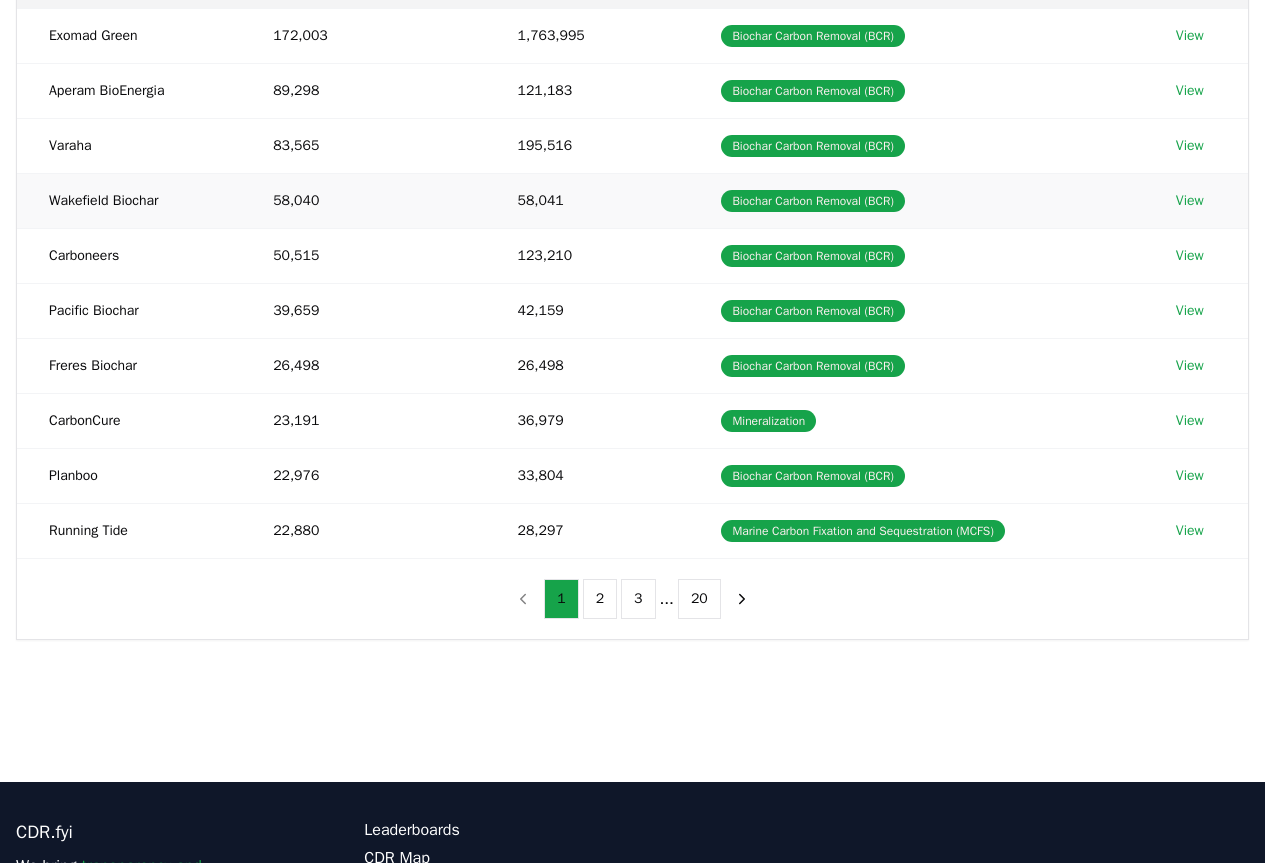 scroll, scrollTop: 400, scrollLeft: 0, axis: vertical 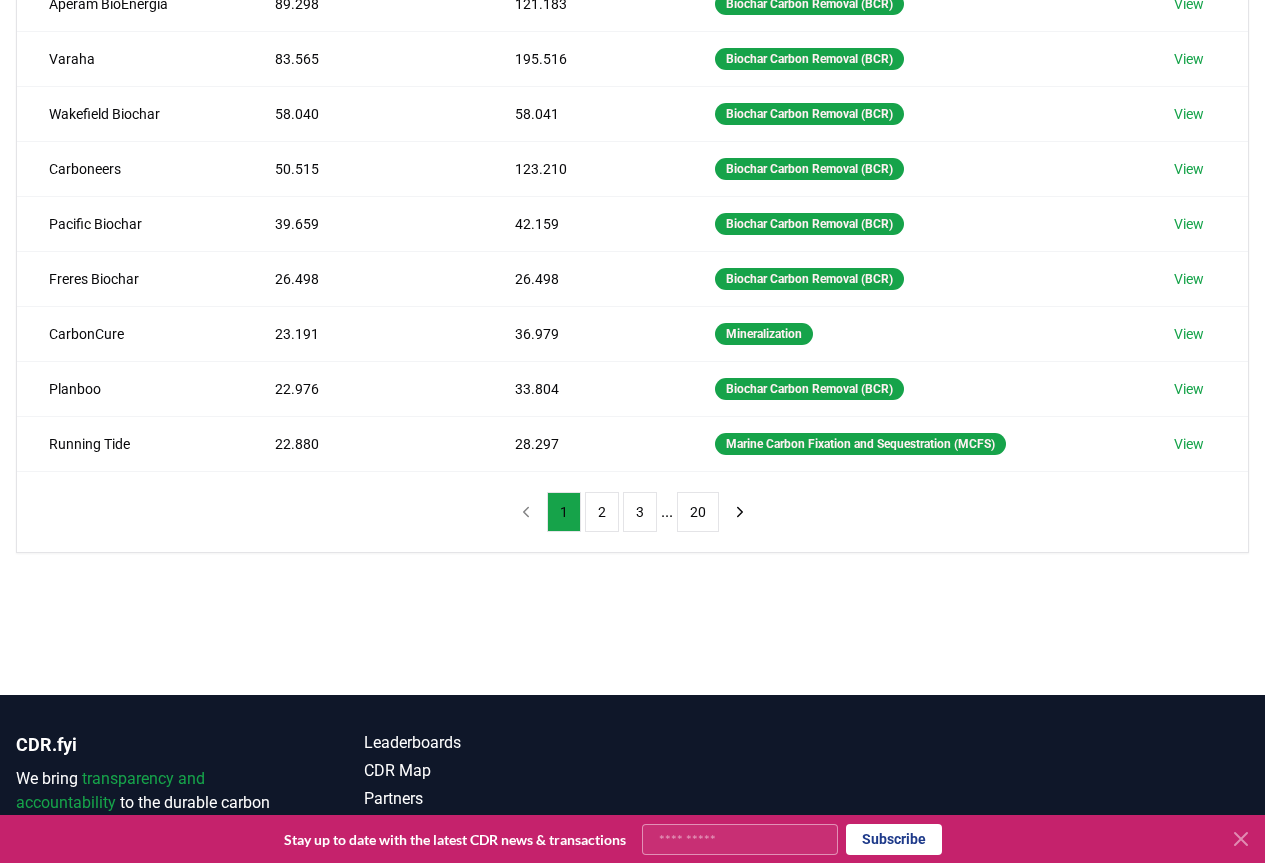 click 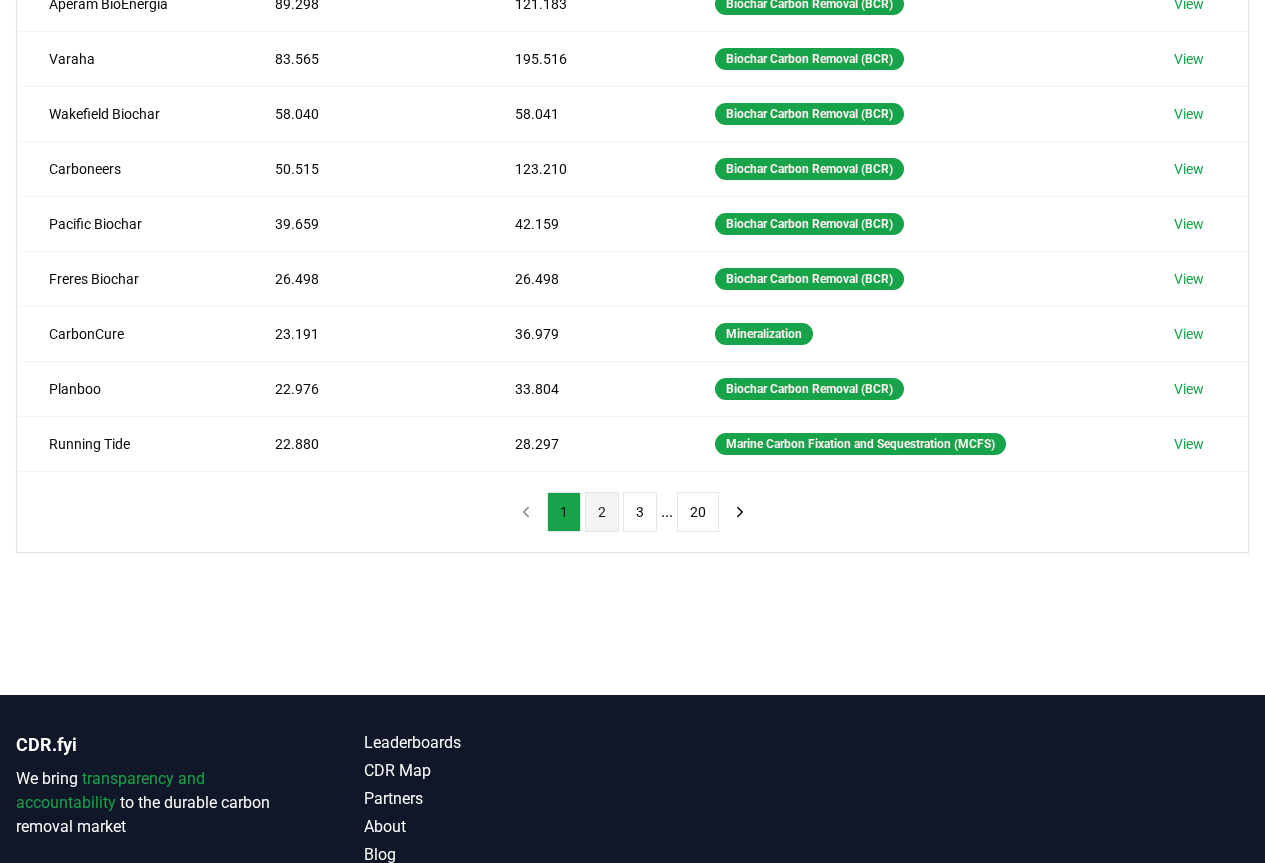 click on "2" at bounding box center [602, 512] 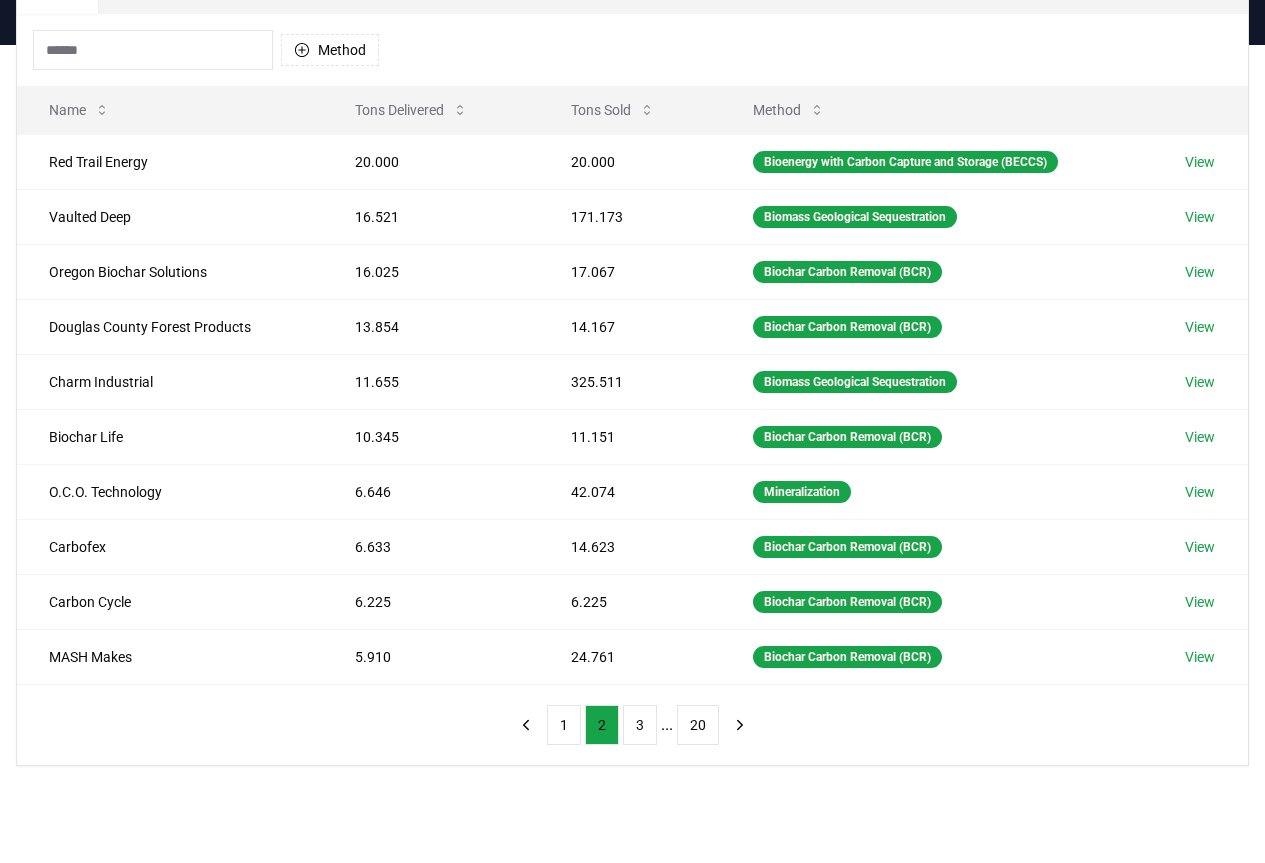 scroll, scrollTop: 300, scrollLeft: 0, axis: vertical 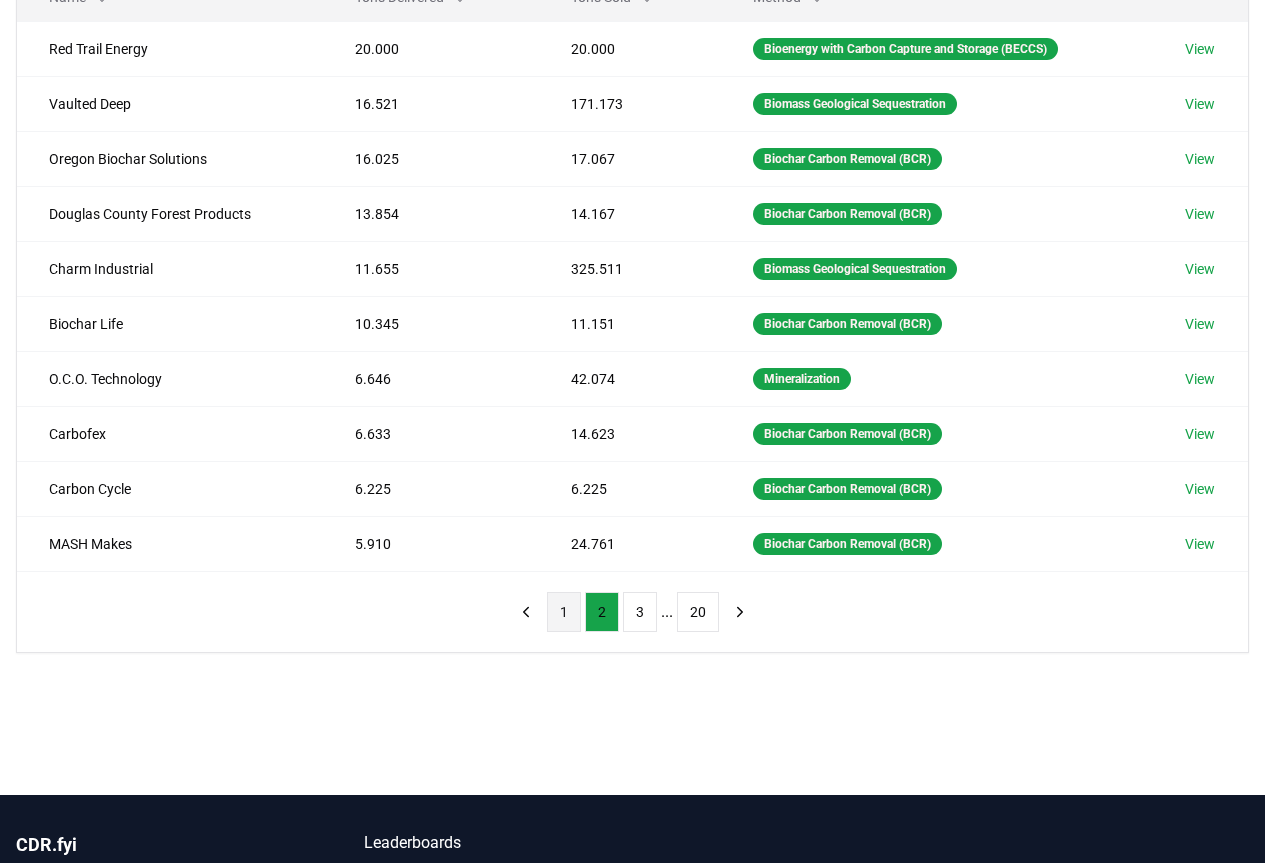 click on "1" at bounding box center [564, 612] 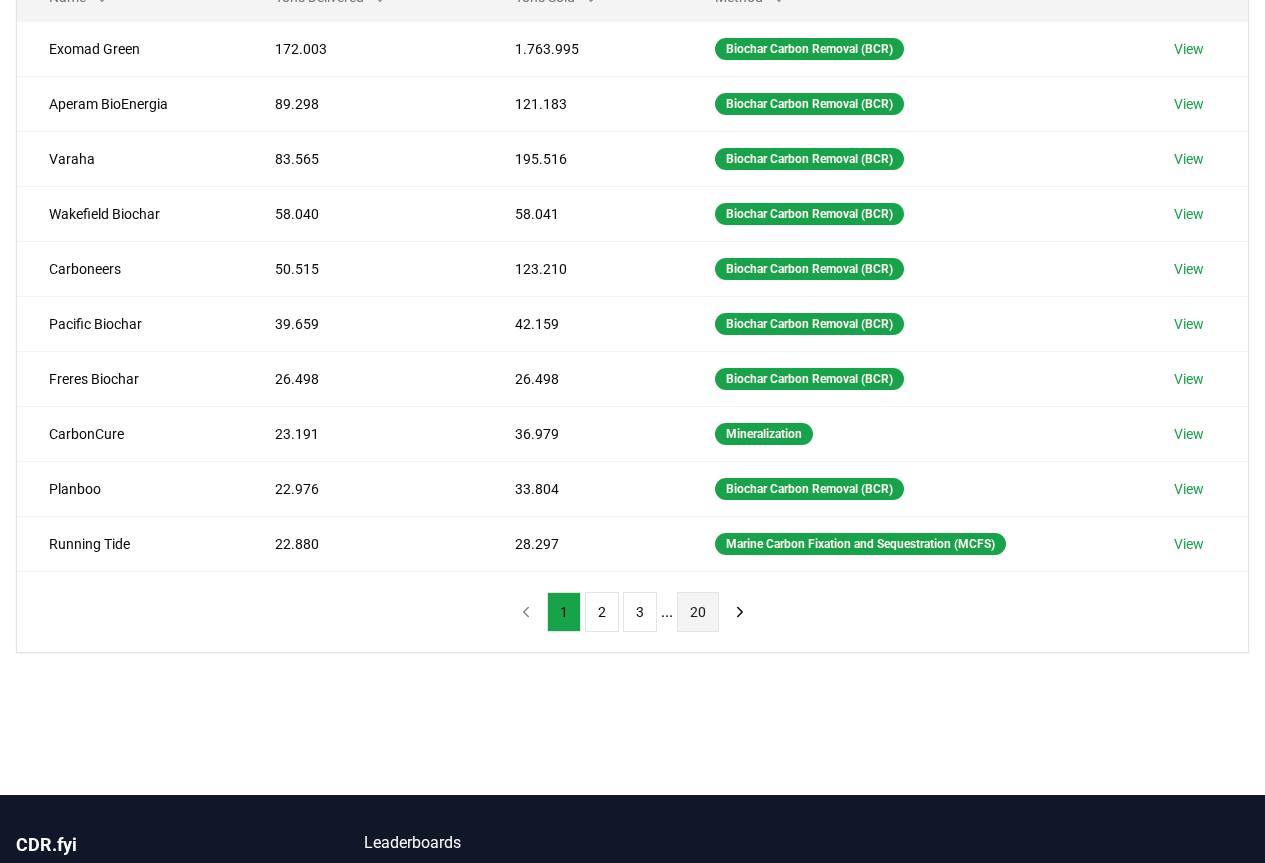click on "20" at bounding box center (698, 612) 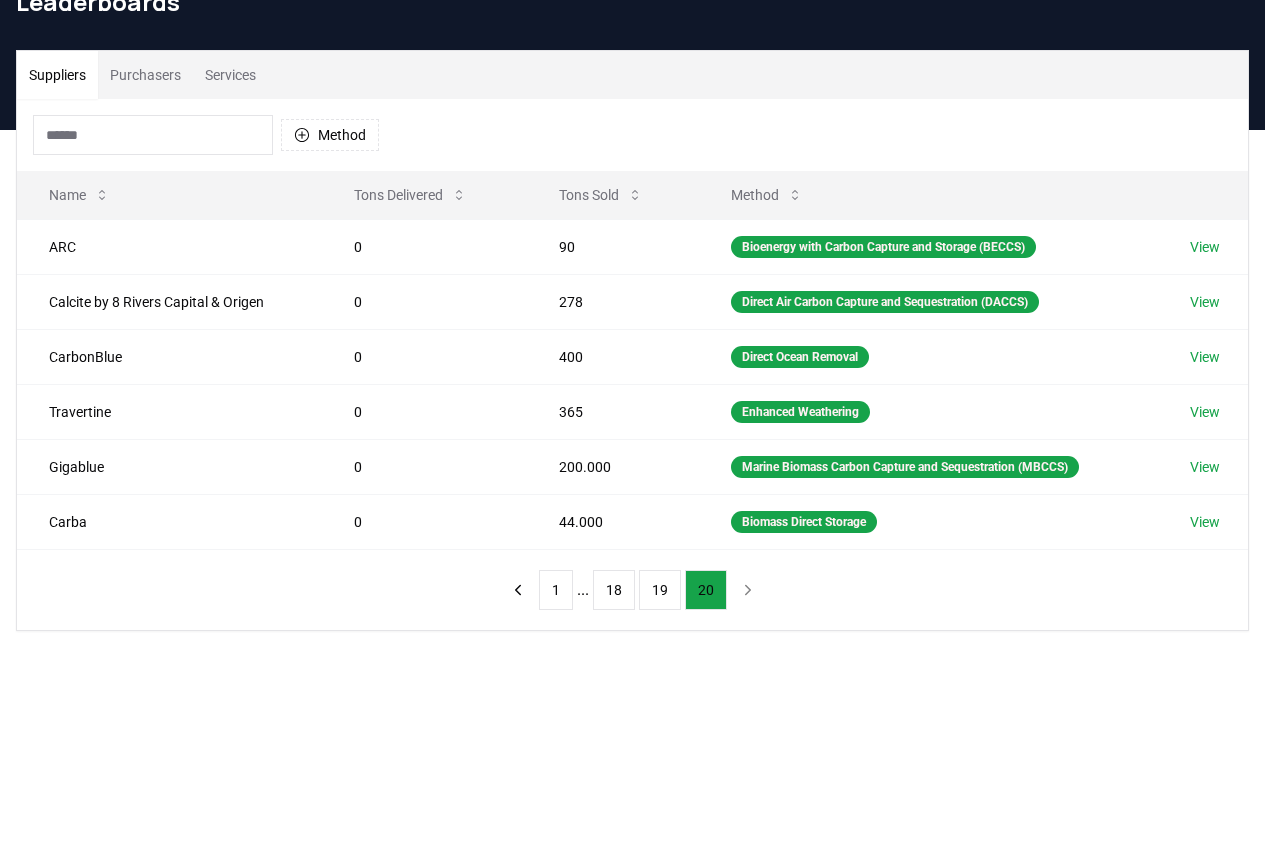 scroll, scrollTop: 100, scrollLeft: 0, axis: vertical 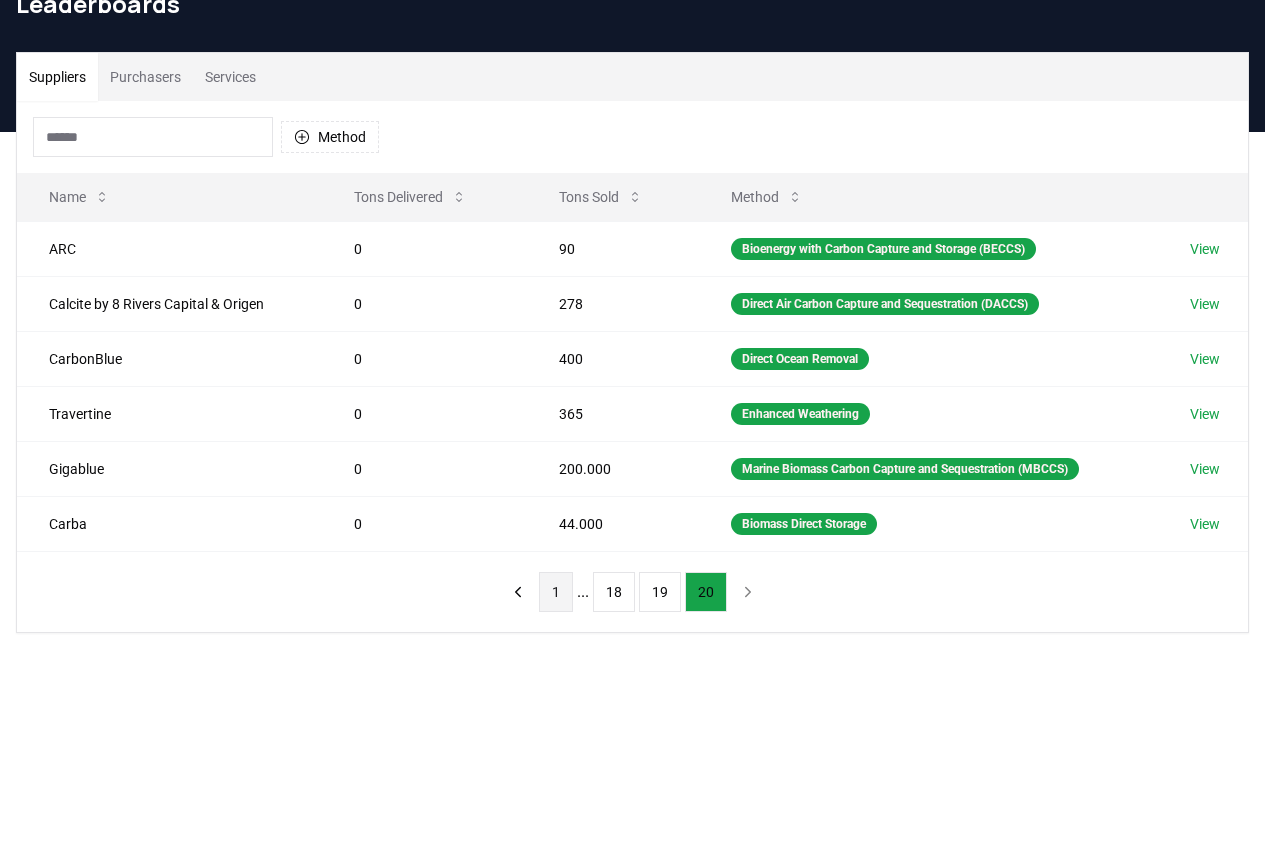 click on "1" at bounding box center (556, 592) 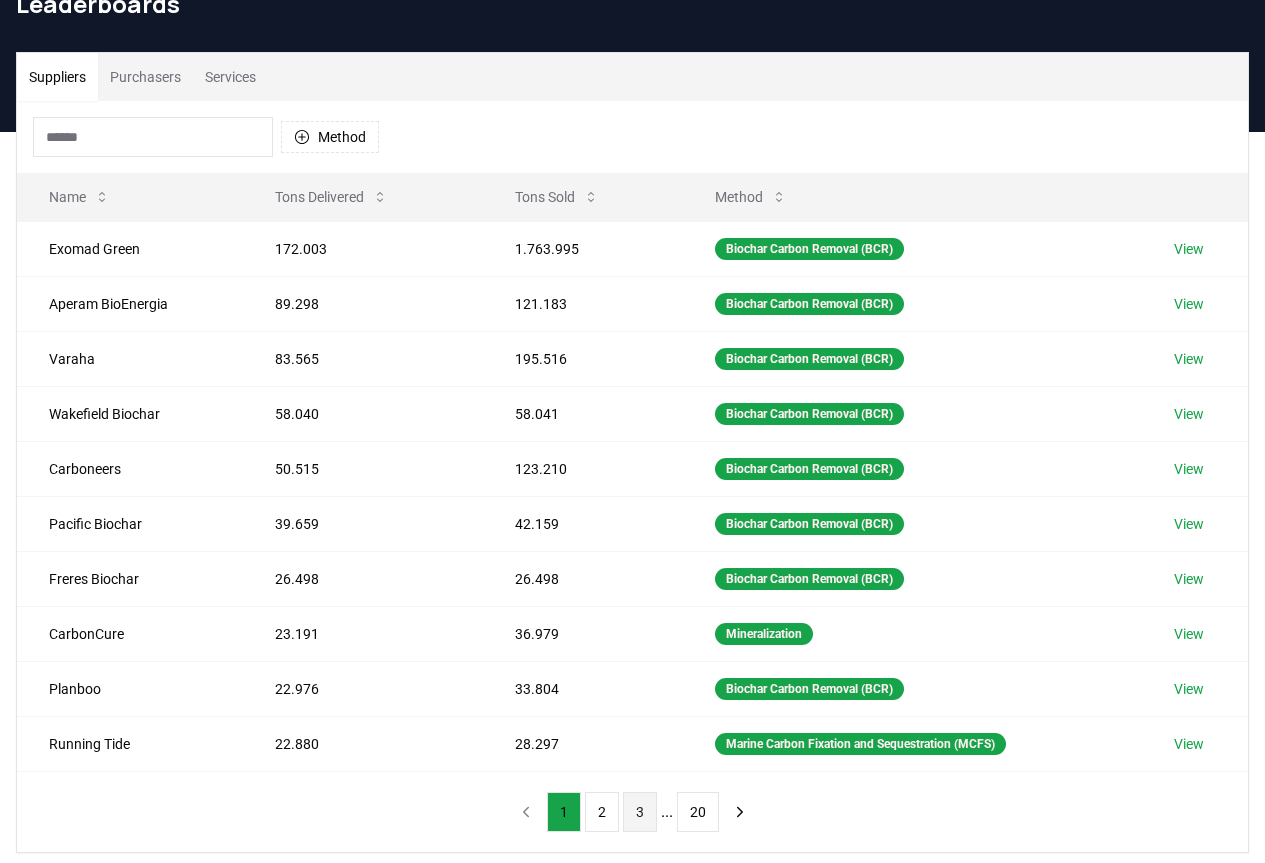 click on "3" at bounding box center [640, 812] 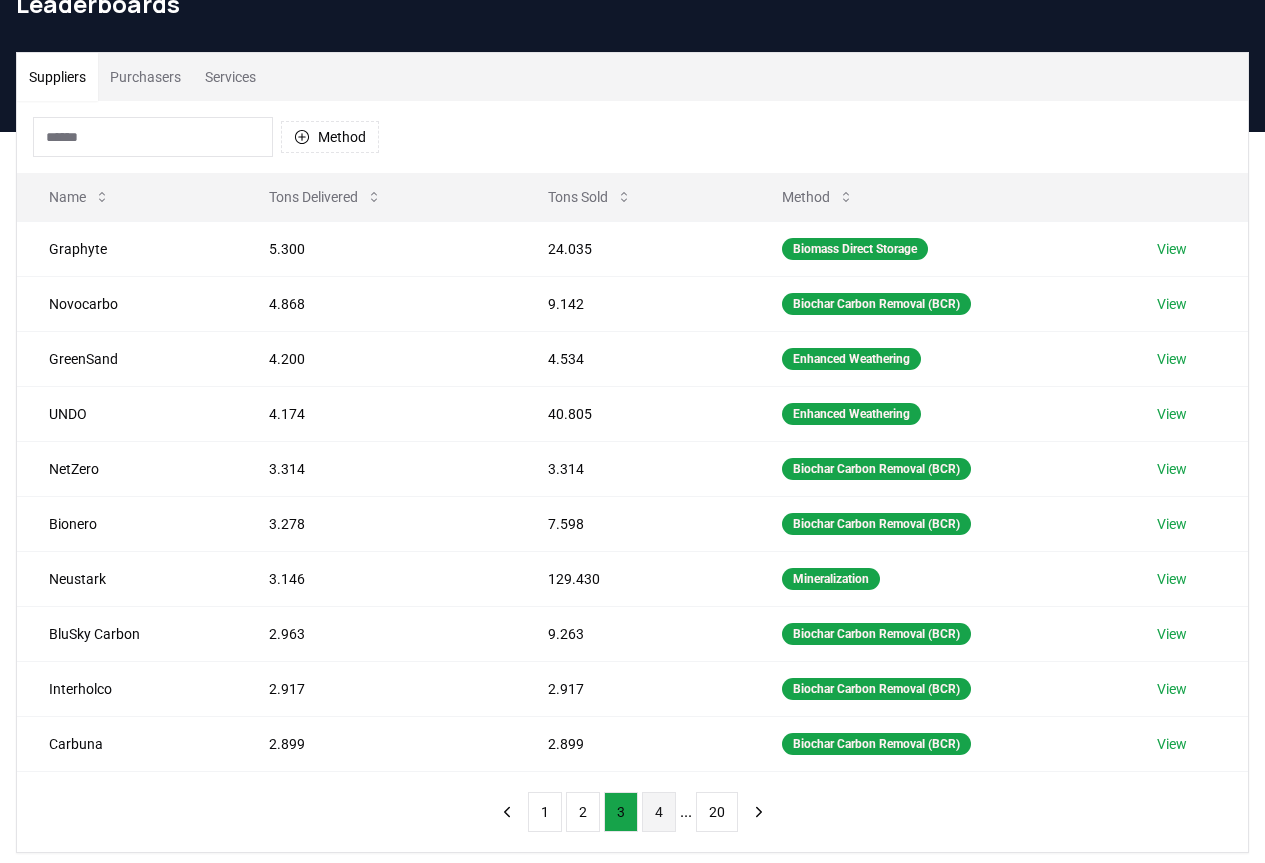 click on "4" at bounding box center (659, 812) 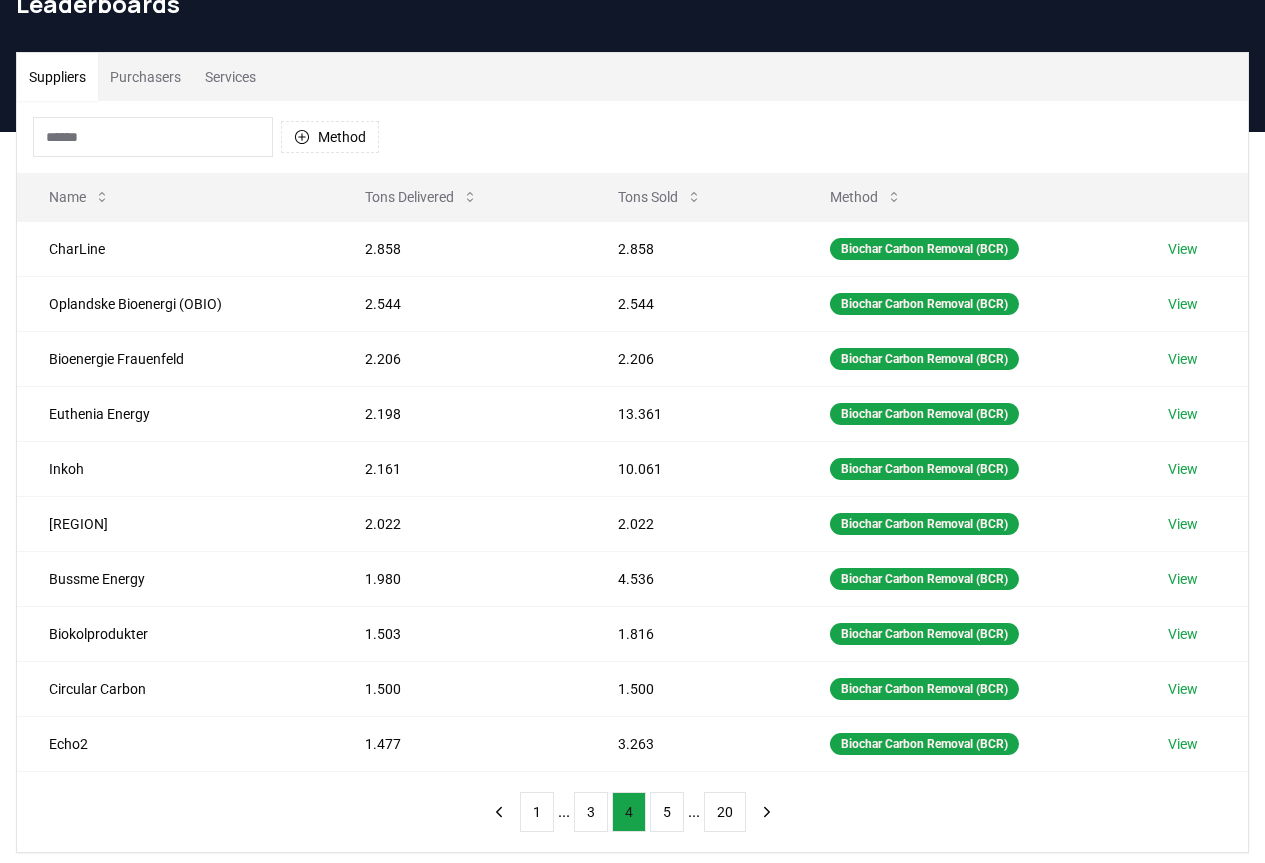click on "5" at bounding box center [667, 812] 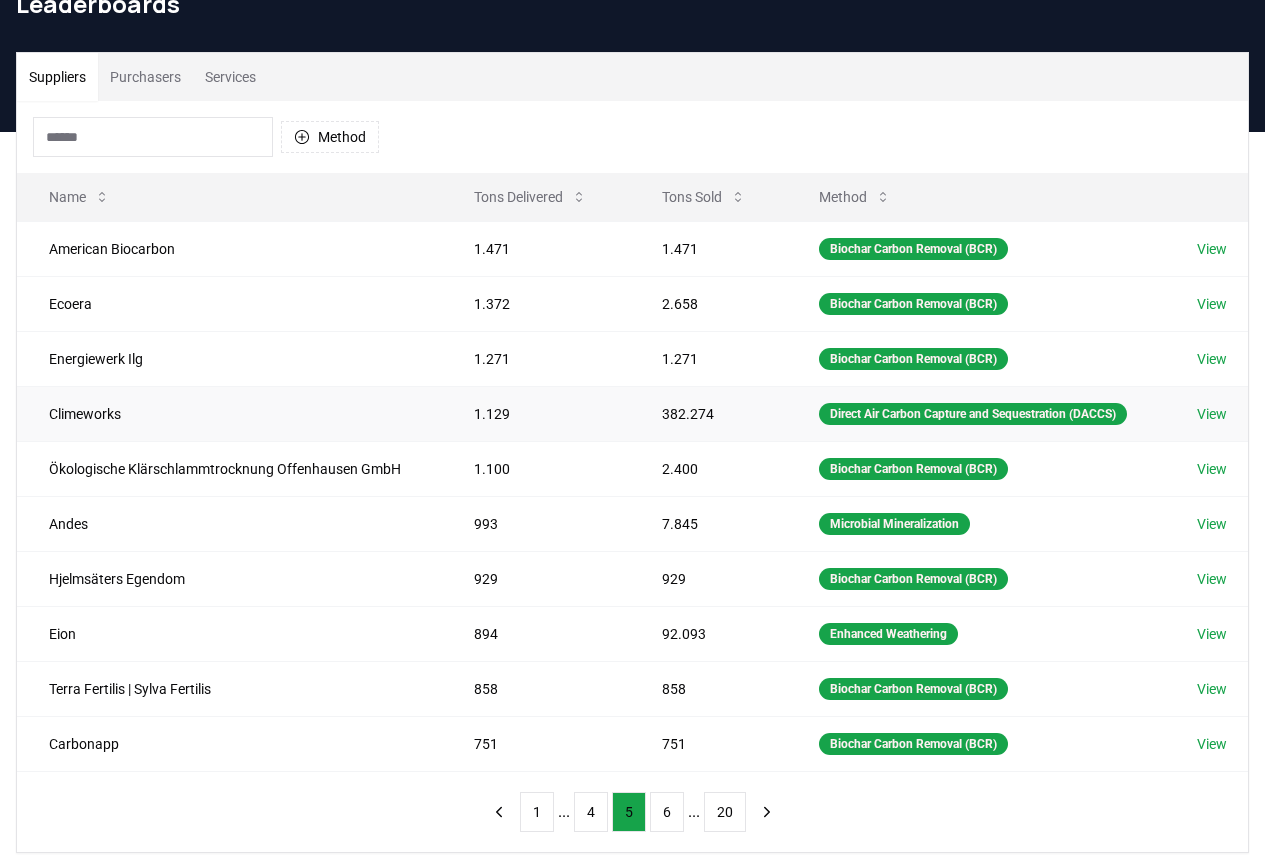 click on "View" at bounding box center [1212, 414] 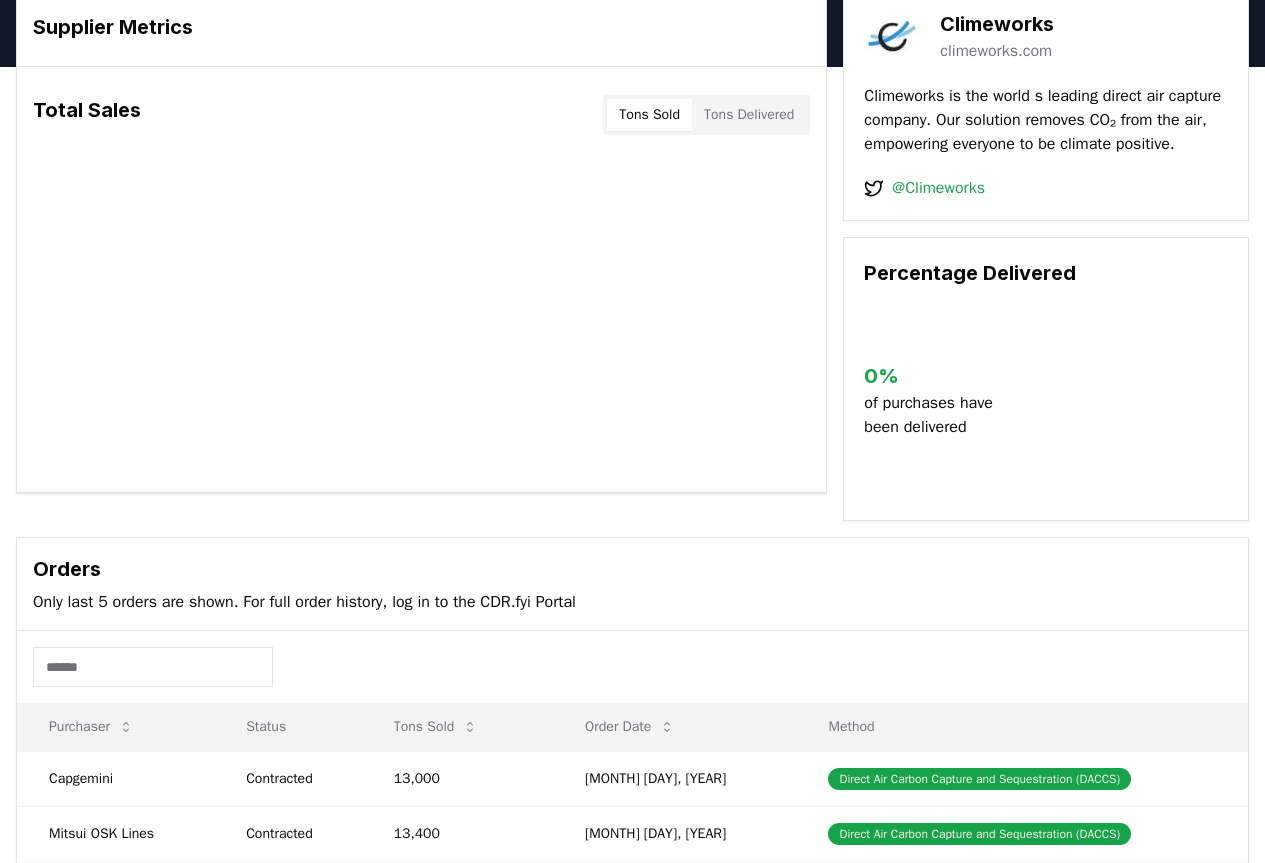 scroll, scrollTop: 0, scrollLeft: 0, axis: both 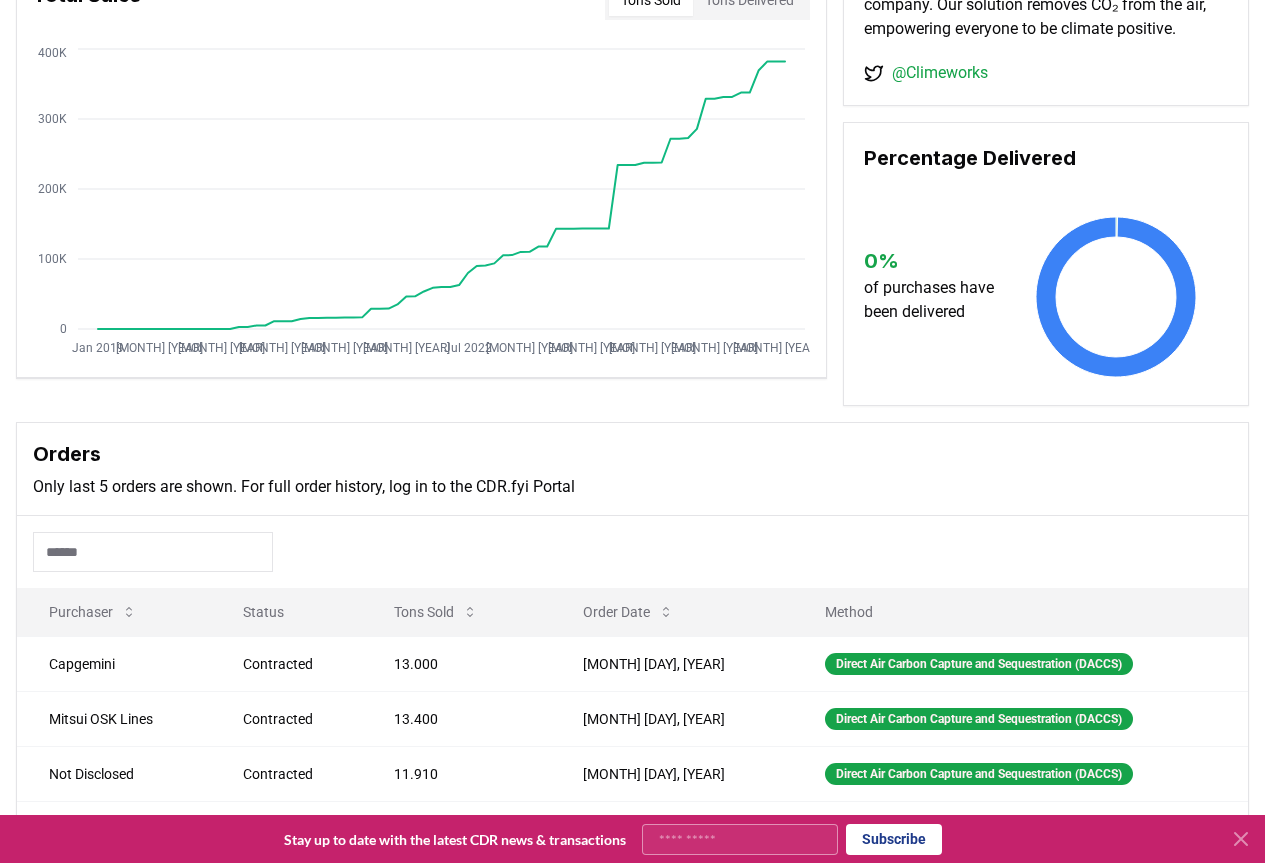 click 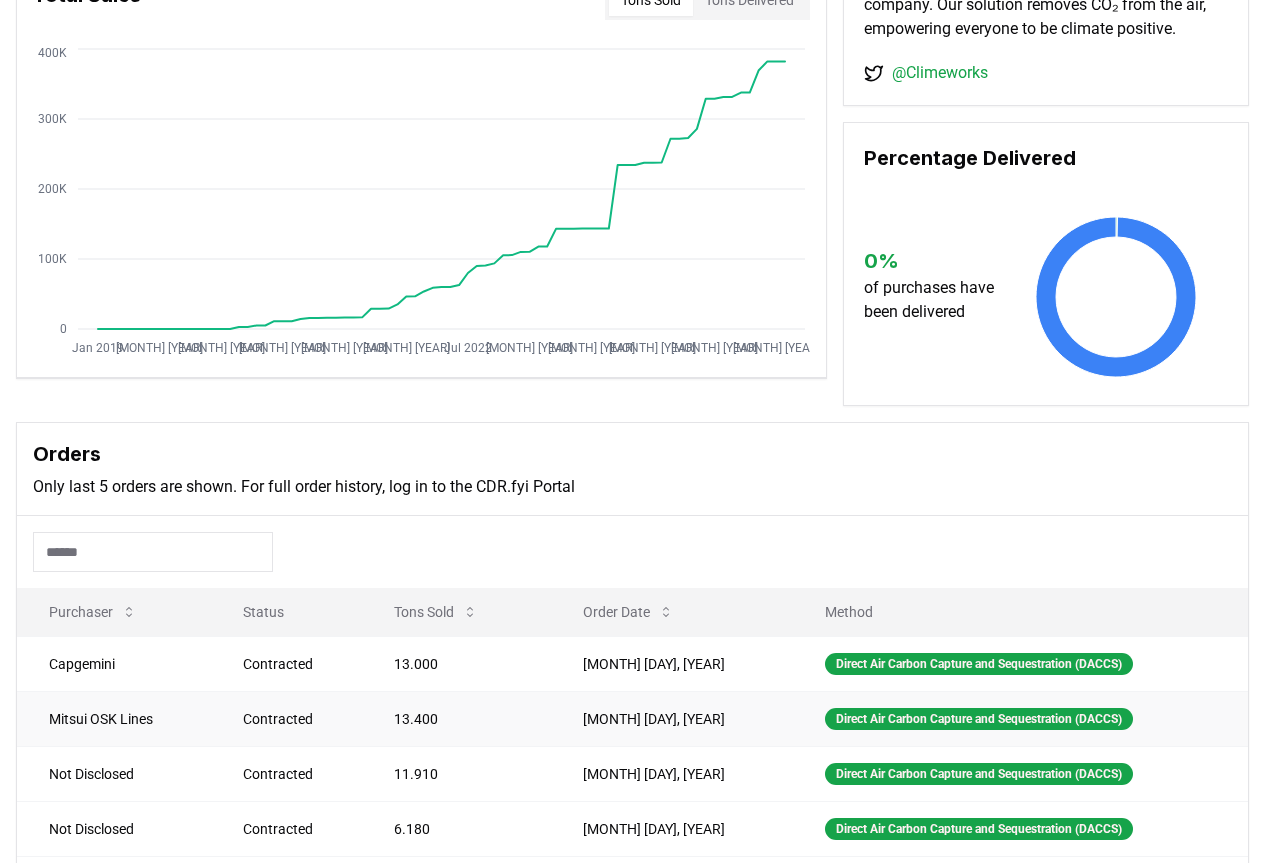 scroll, scrollTop: 0, scrollLeft: 0, axis: both 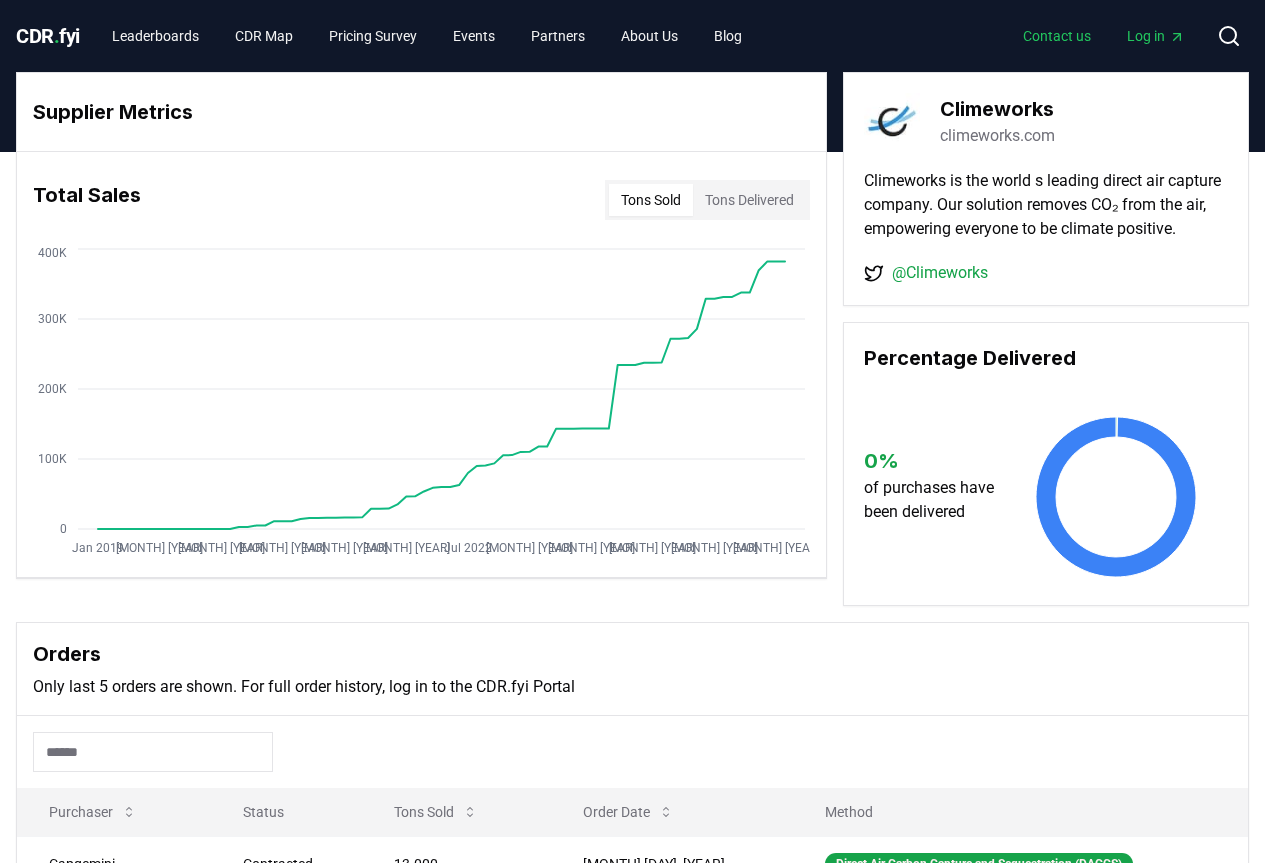 click on "Contact us" at bounding box center (1057, 36) 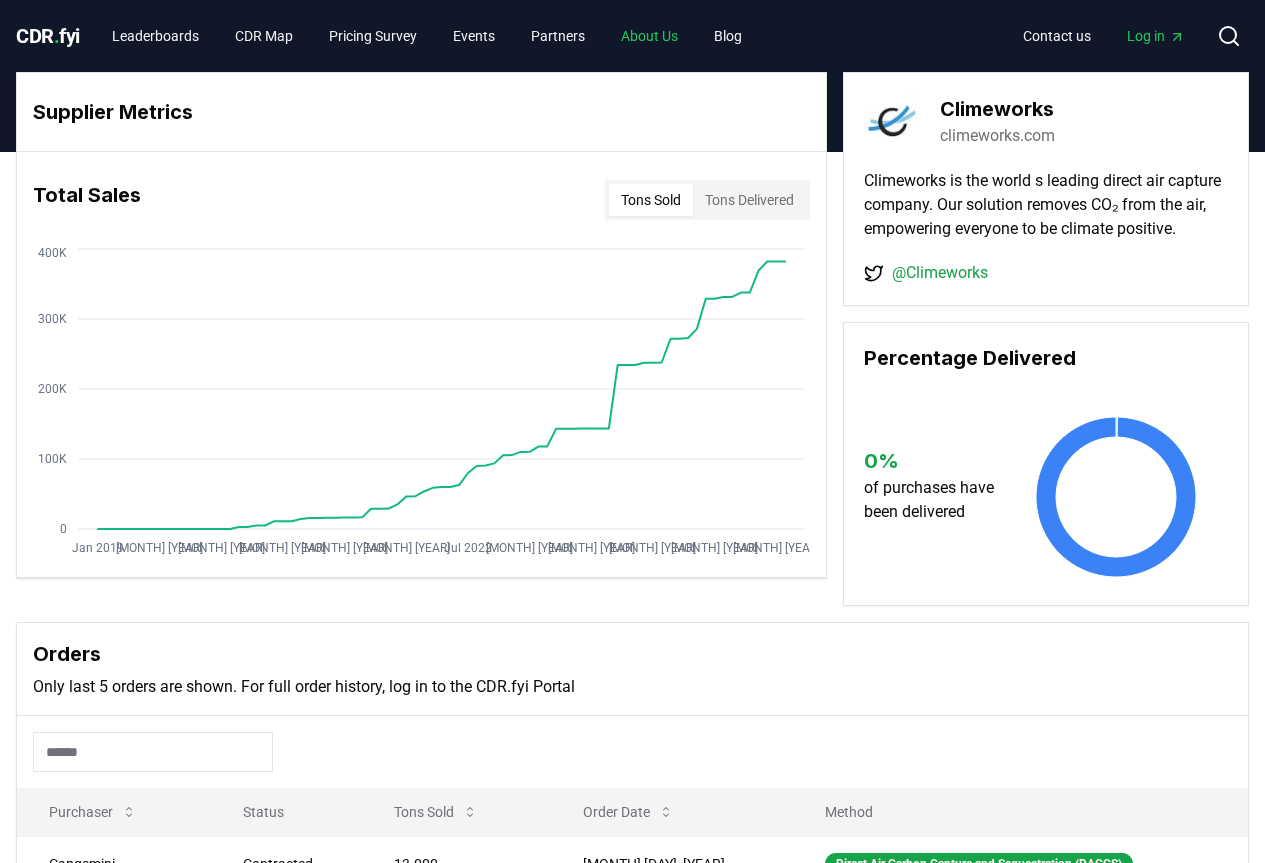 click on "About Us" at bounding box center [649, 36] 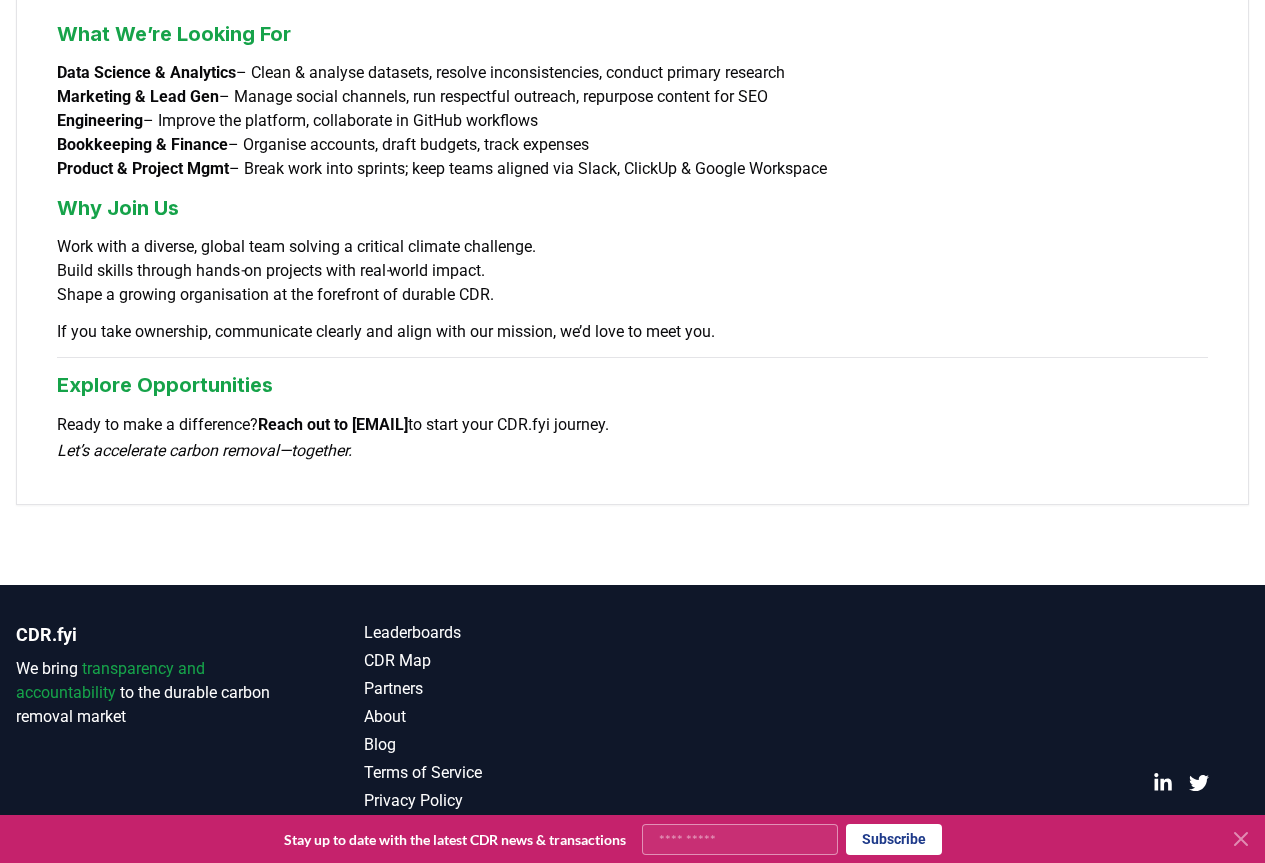 scroll, scrollTop: 1633, scrollLeft: 0, axis: vertical 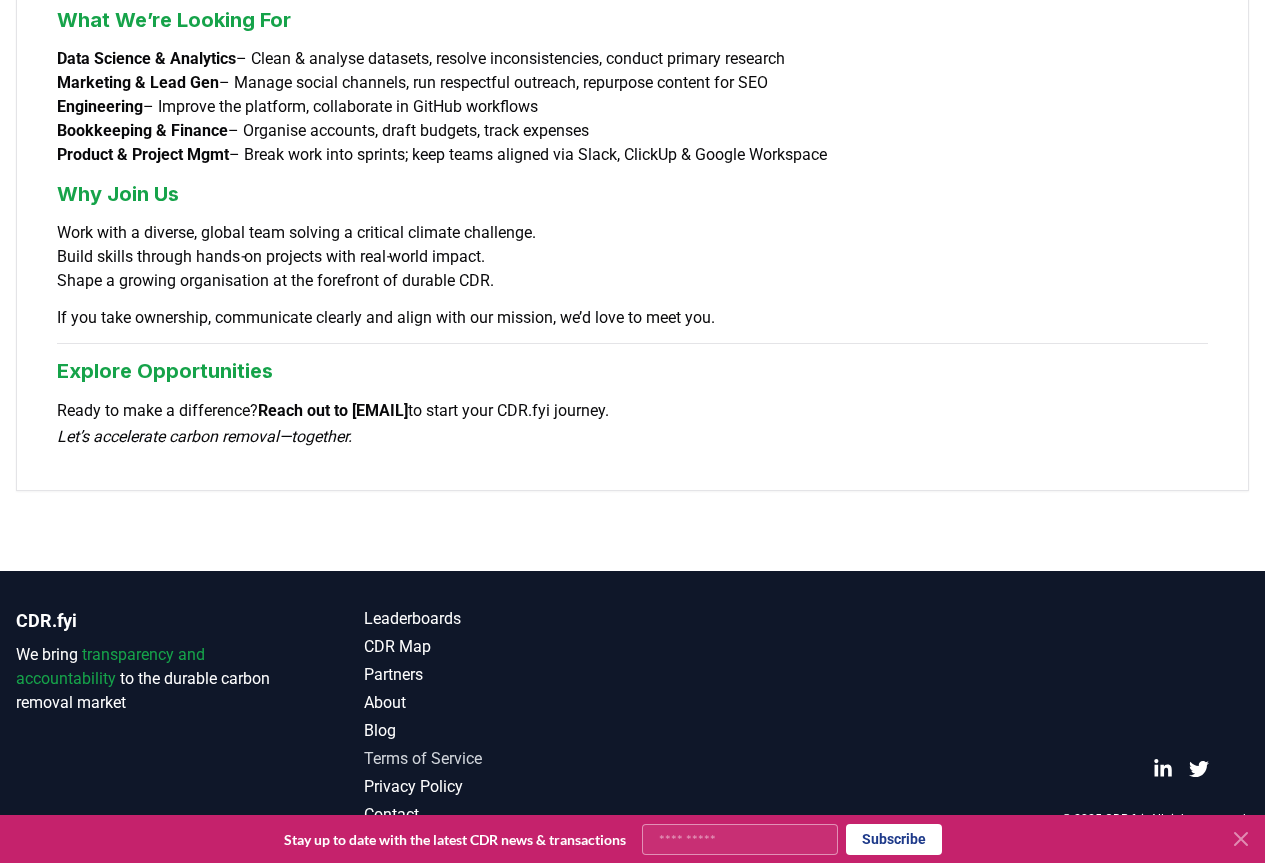 click on "Terms of Service" at bounding box center (498, 759) 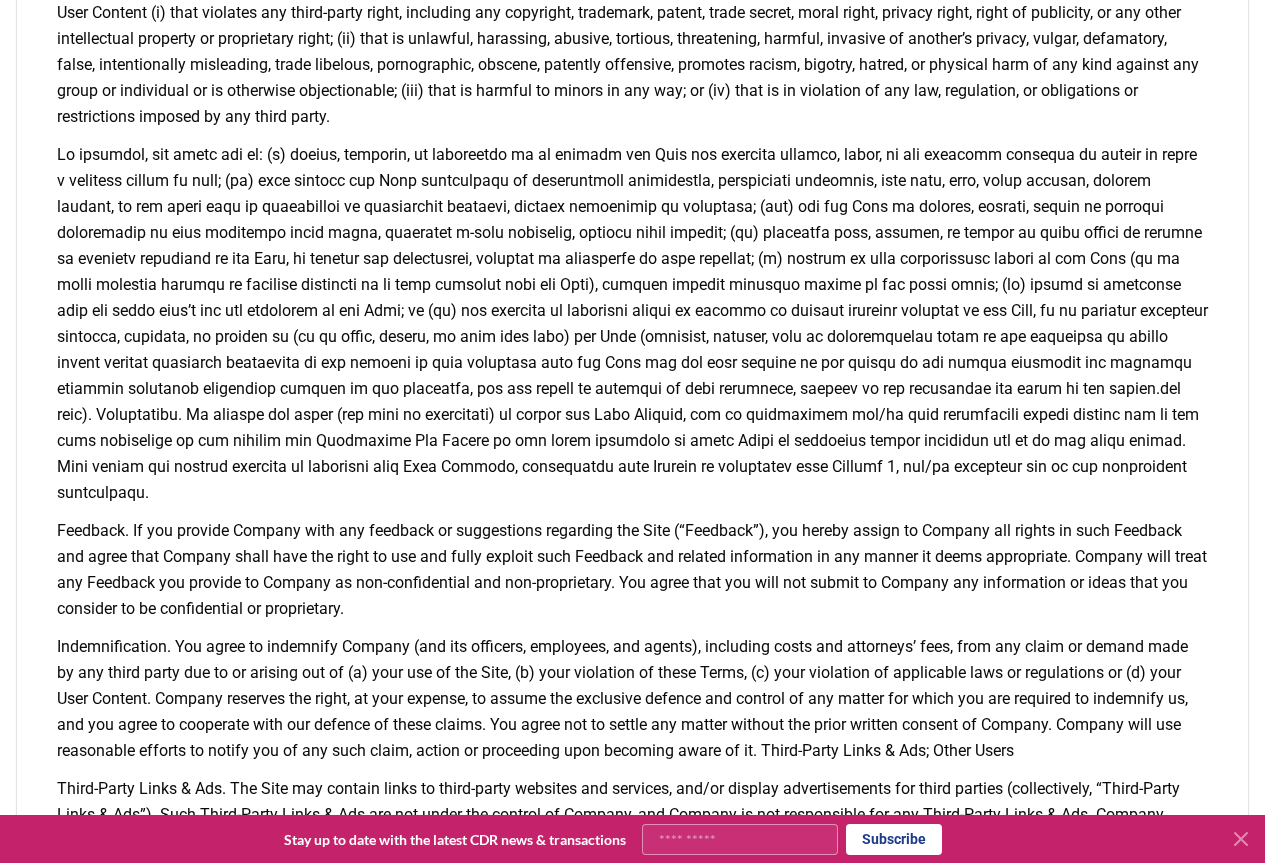 scroll, scrollTop: 0, scrollLeft: 0, axis: both 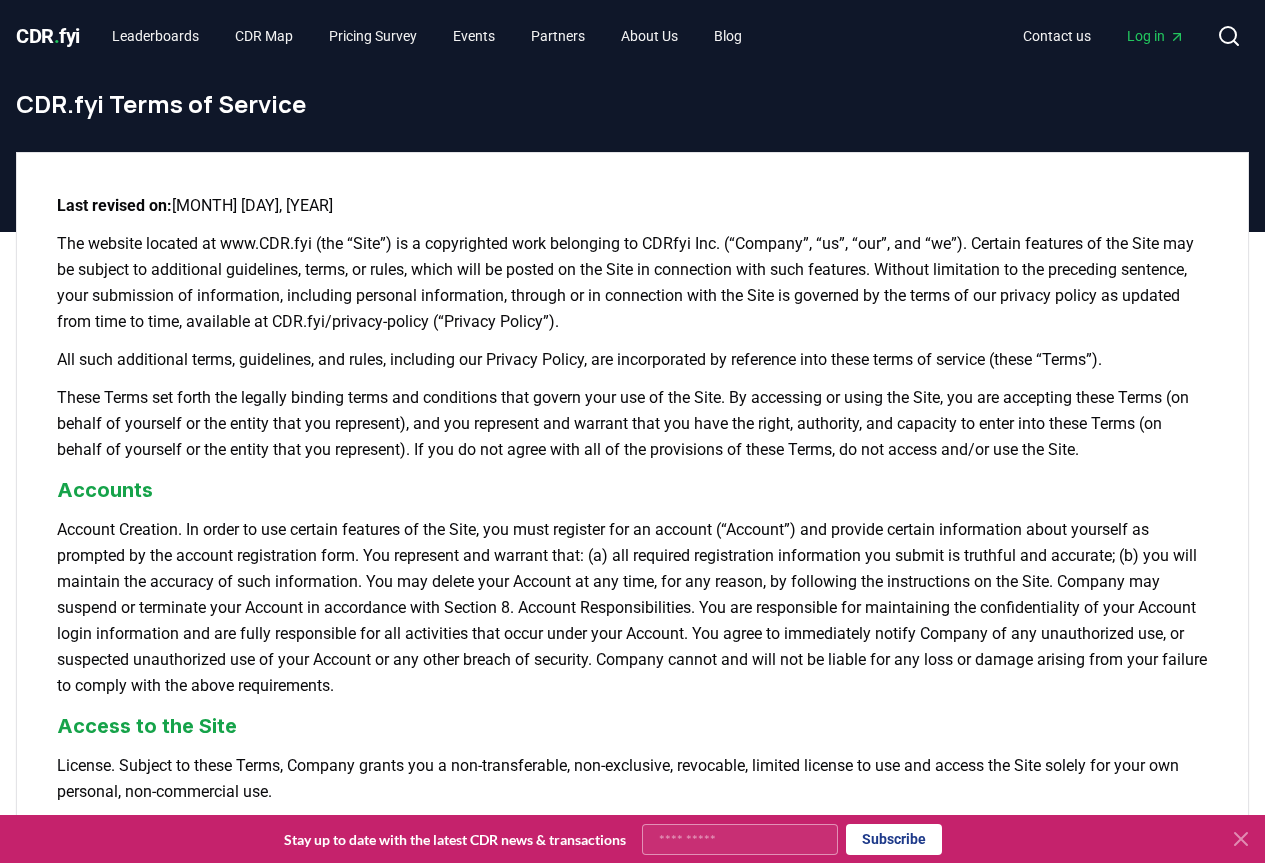 click 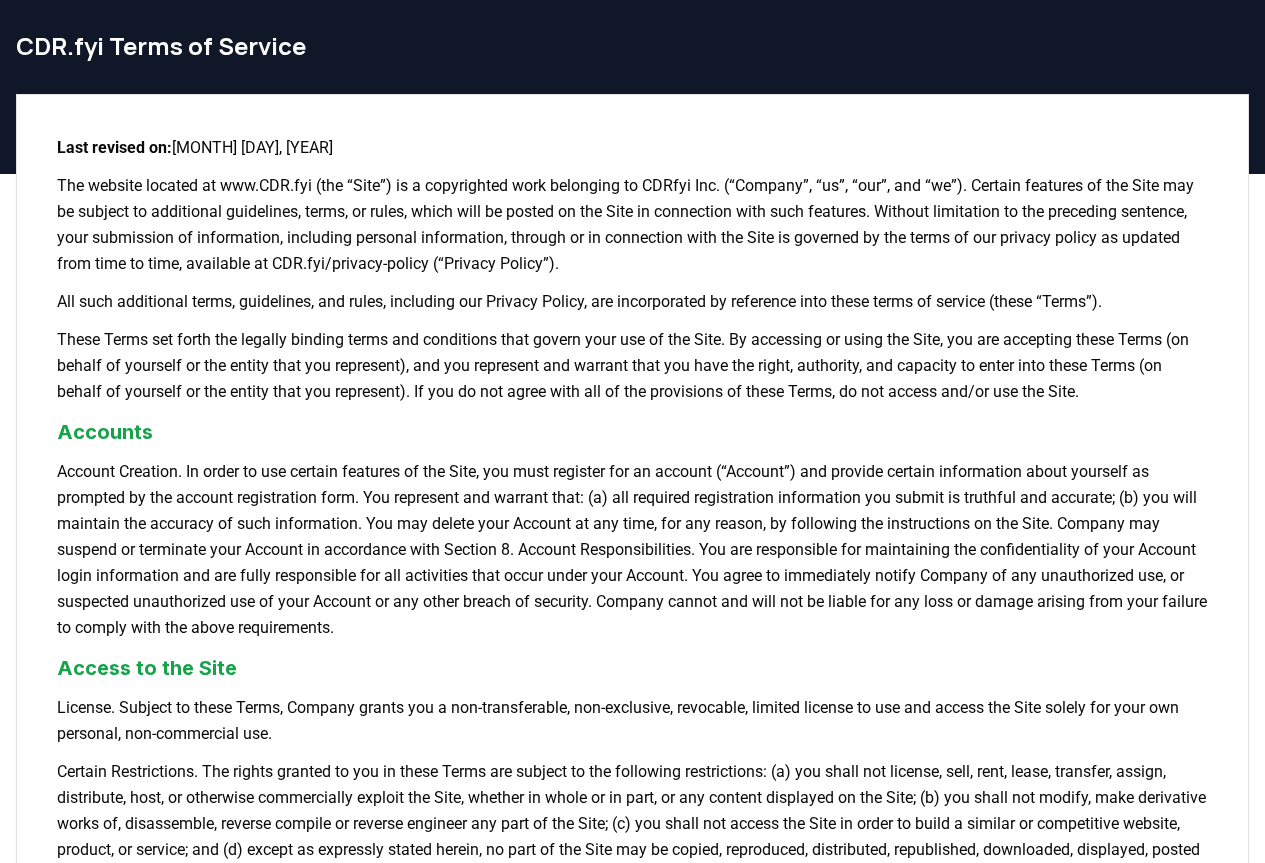 scroll, scrollTop: 0, scrollLeft: 0, axis: both 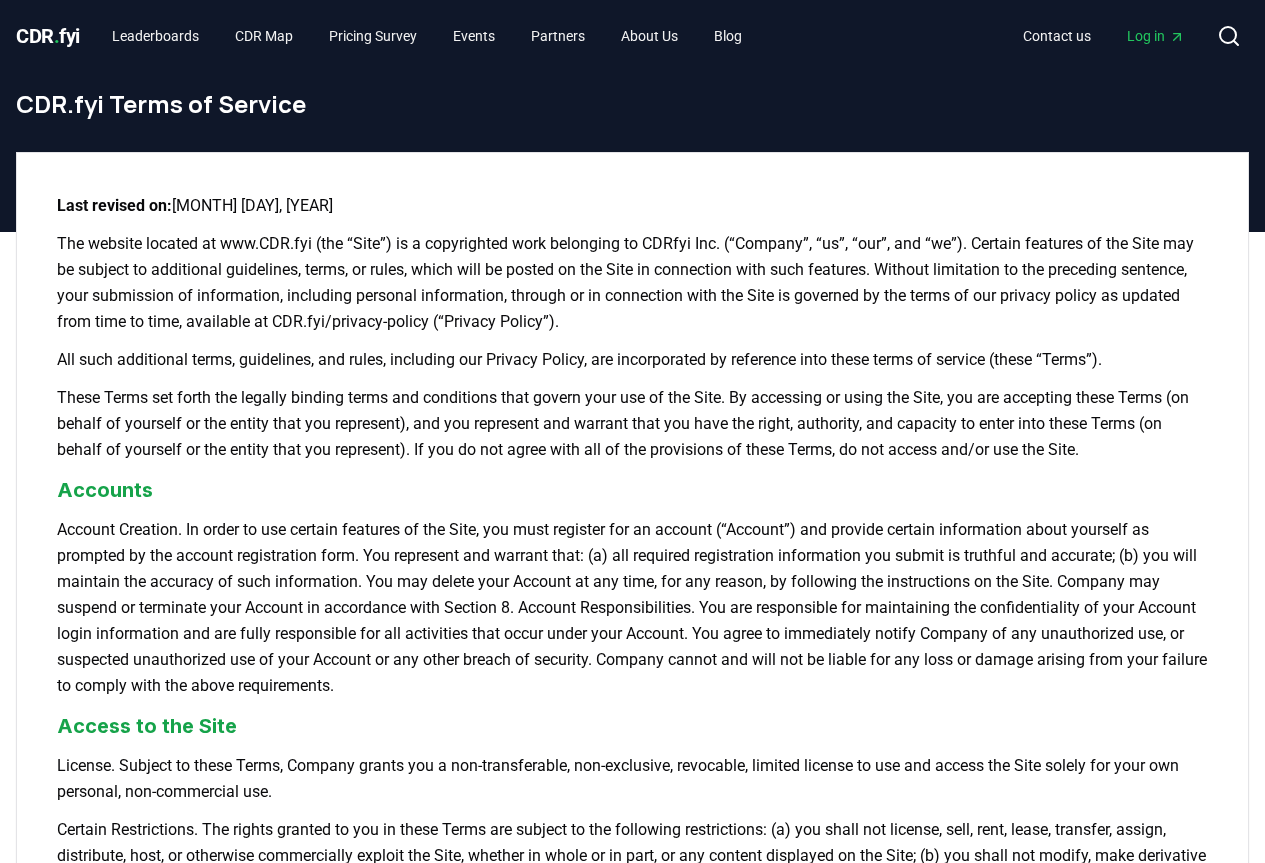 click on "CDR . fyi" at bounding box center [48, 36] 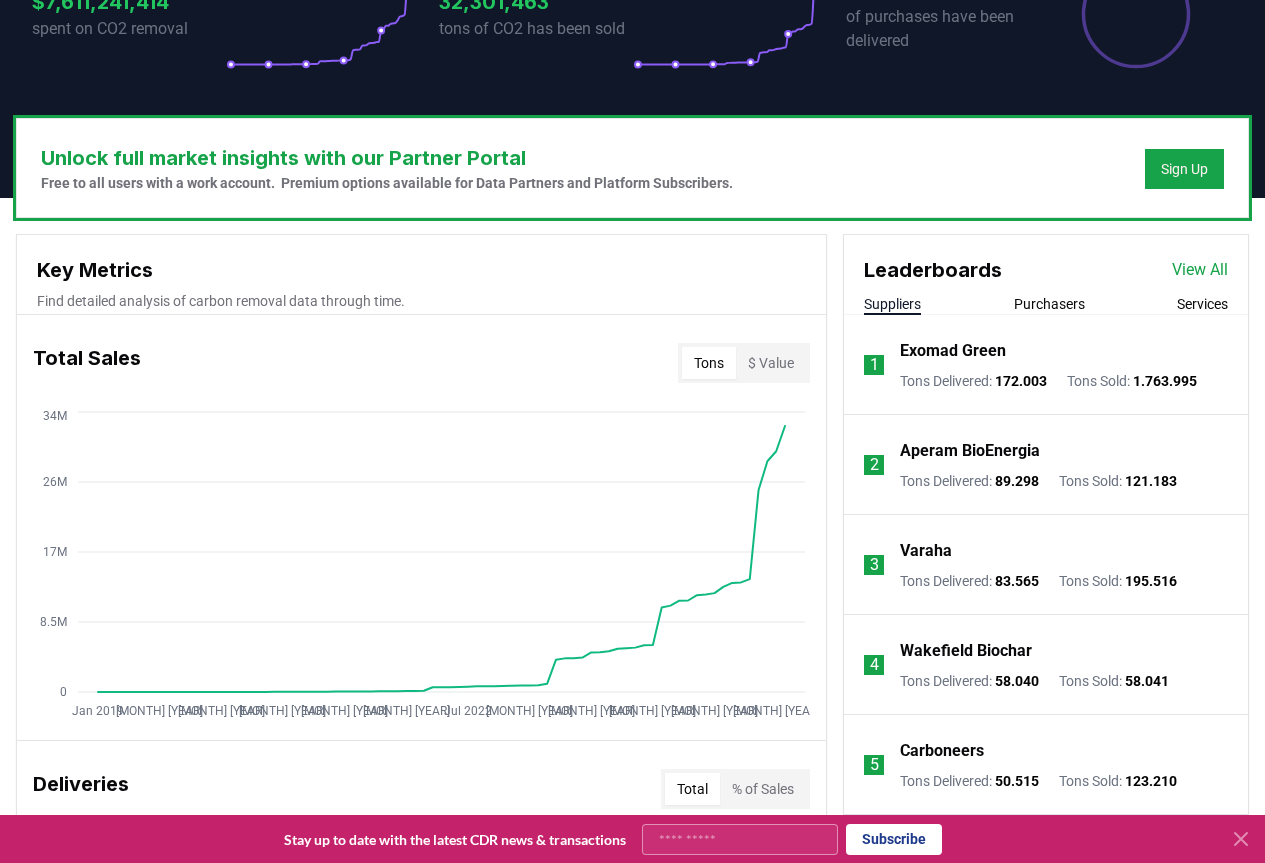 scroll, scrollTop: 400, scrollLeft: 0, axis: vertical 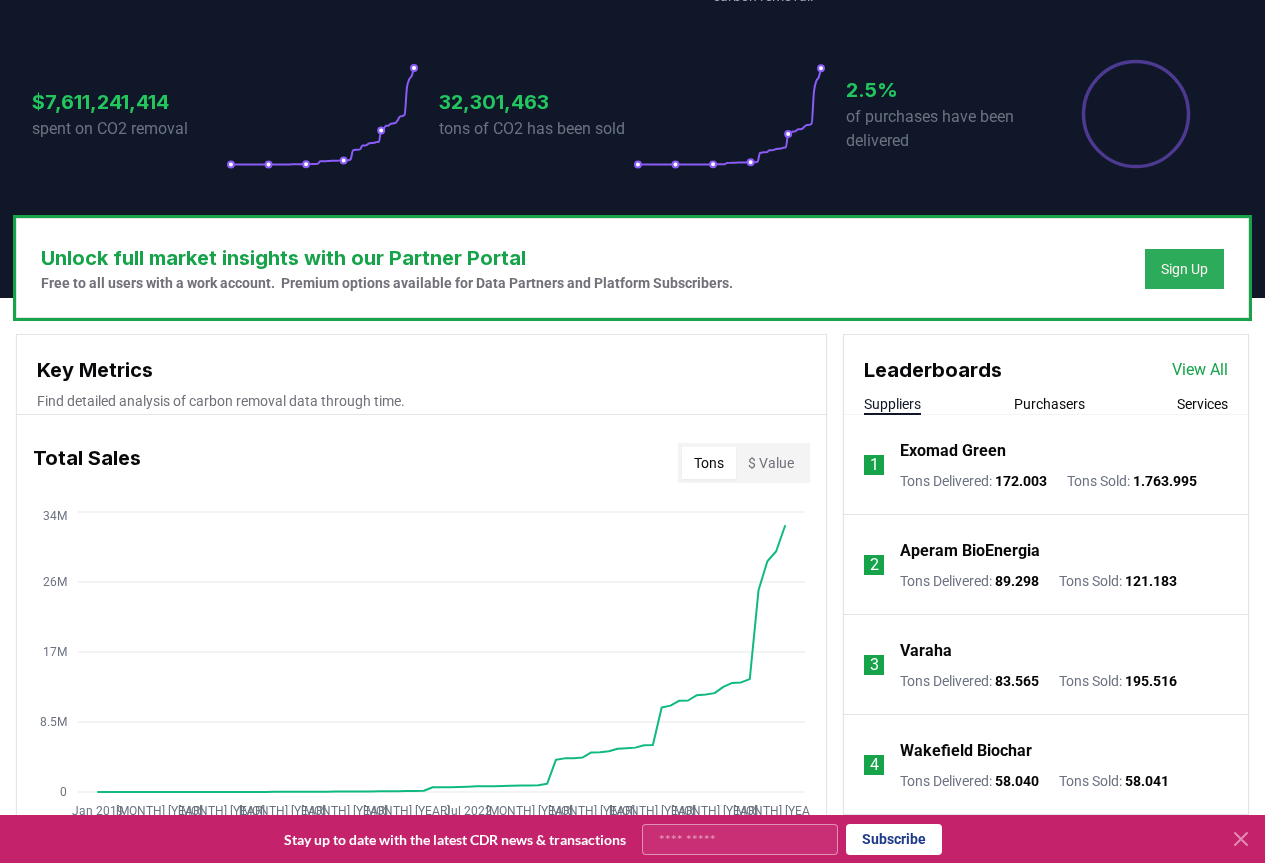 click on "Sign Up" at bounding box center [1184, 269] 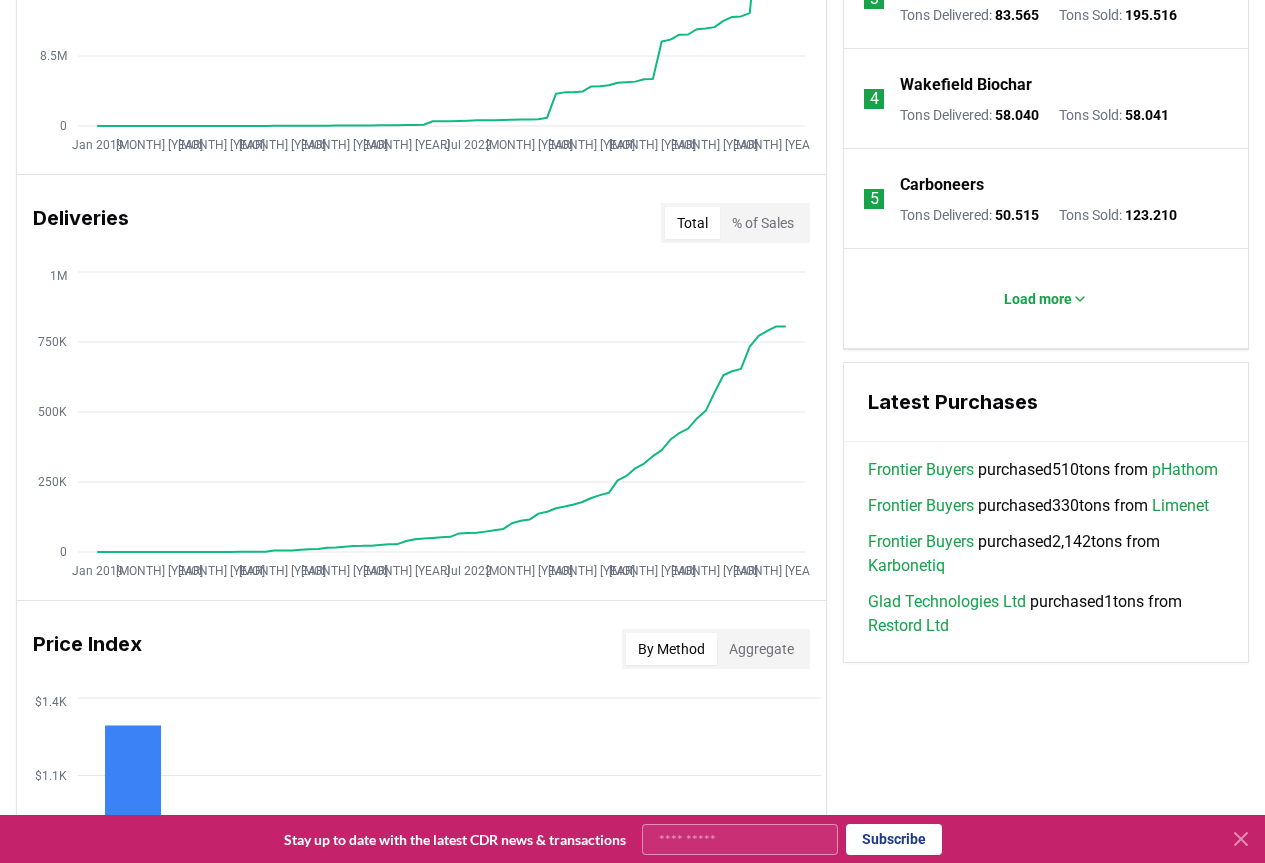 scroll, scrollTop: 1100, scrollLeft: 0, axis: vertical 